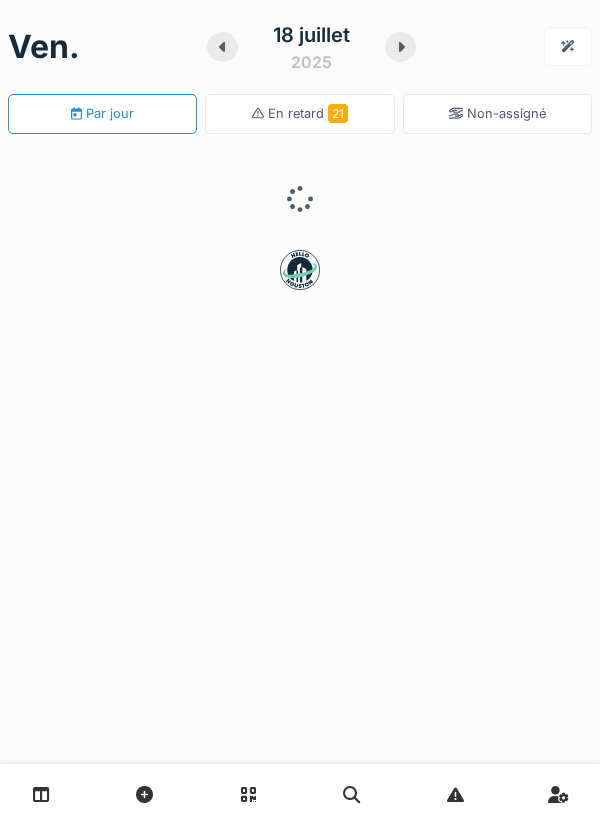 scroll, scrollTop: 0, scrollLeft: 0, axis: both 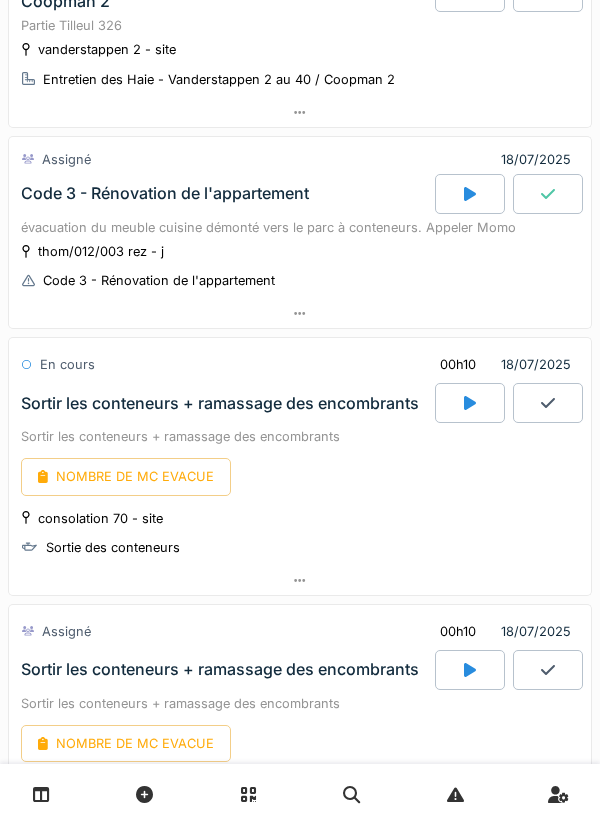 click at bounding box center (470, 403) 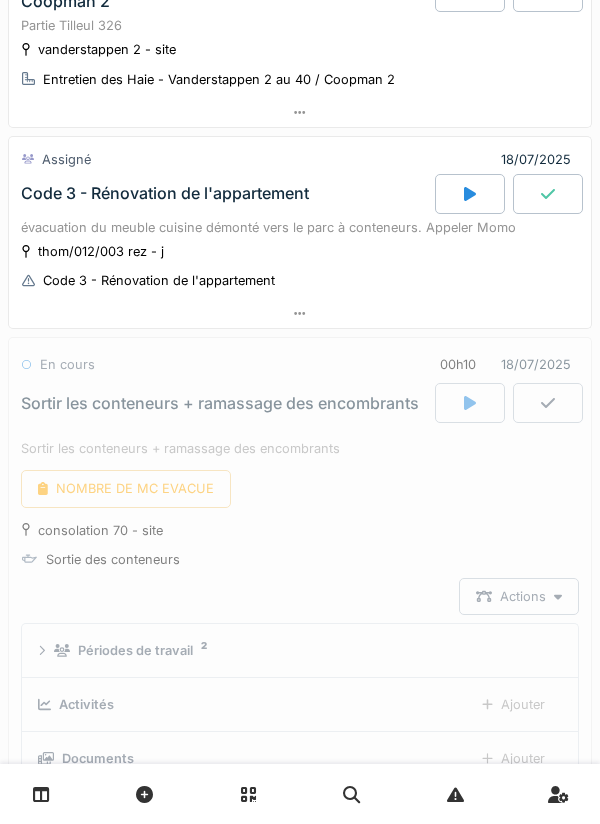 scroll, scrollTop: 473, scrollLeft: 0, axis: vertical 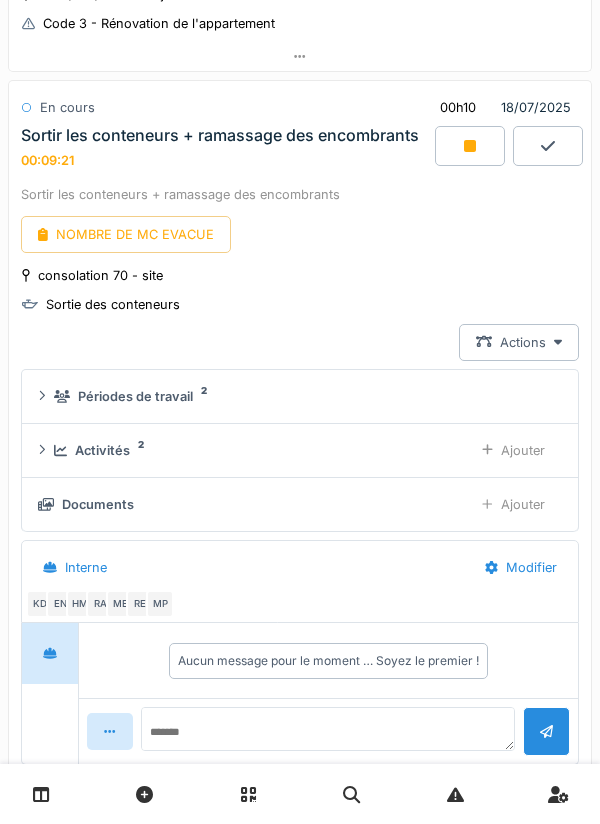 click at bounding box center [470, 146] 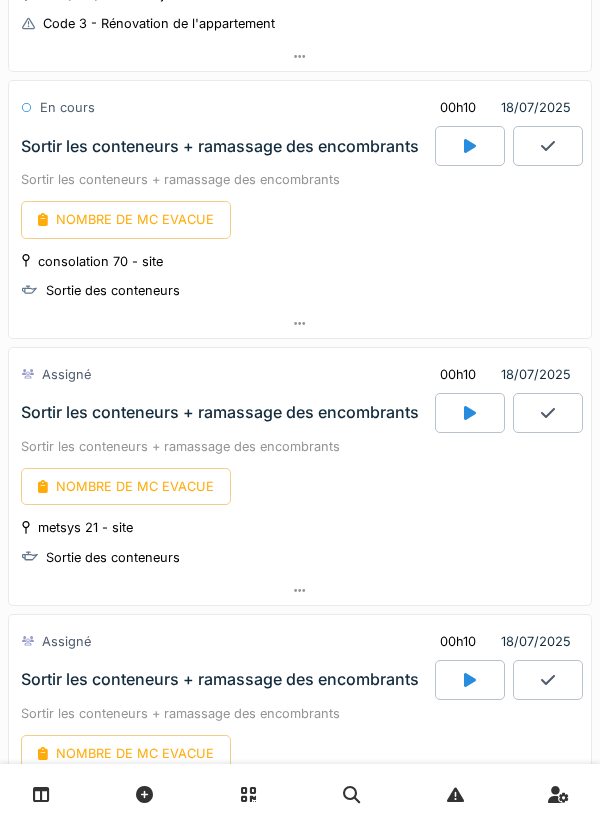 click at bounding box center (300, 794) 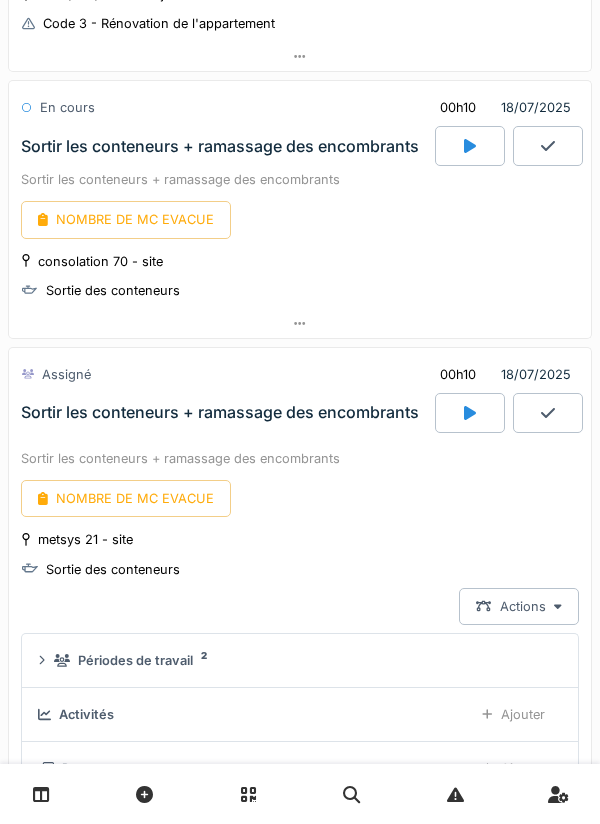click on "NOMBRE DE MC EVACUE" at bounding box center [300, 498] 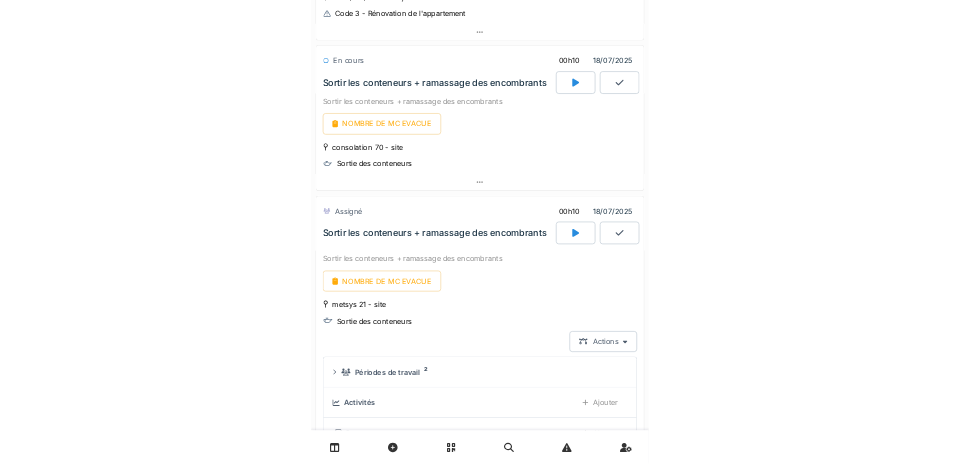 scroll, scrollTop: 740, scrollLeft: 0, axis: vertical 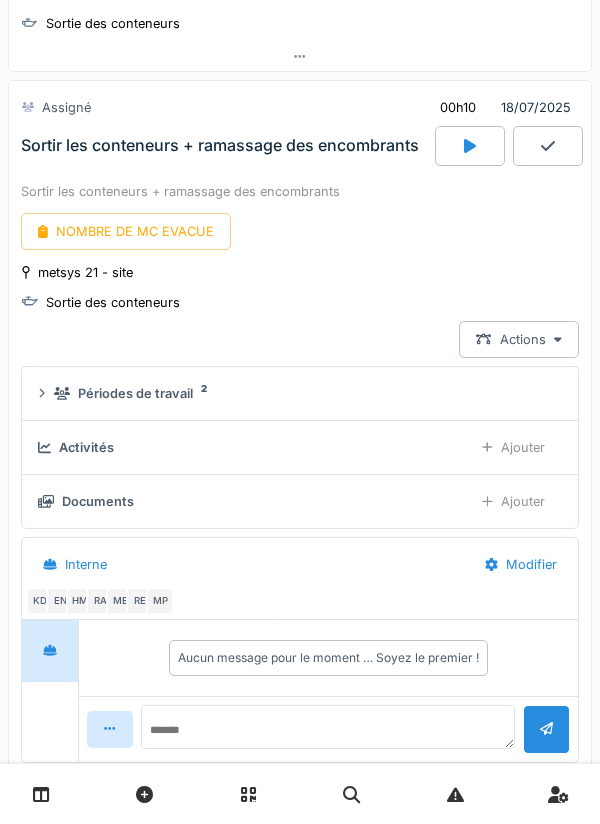click at bounding box center [470, 146] 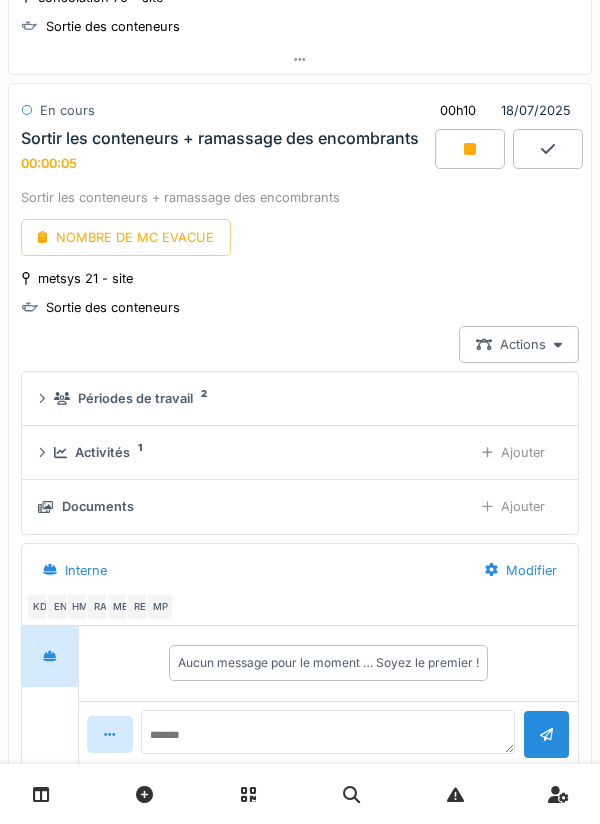 scroll, scrollTop: 740, scrollLeft: 0, axis: vertical 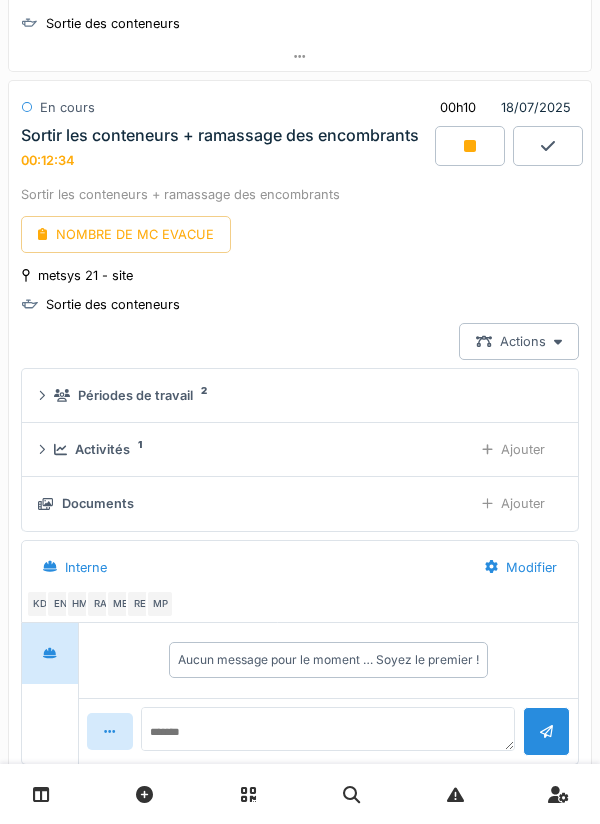 click on "Ajouter" at bounding box center [513, 449] 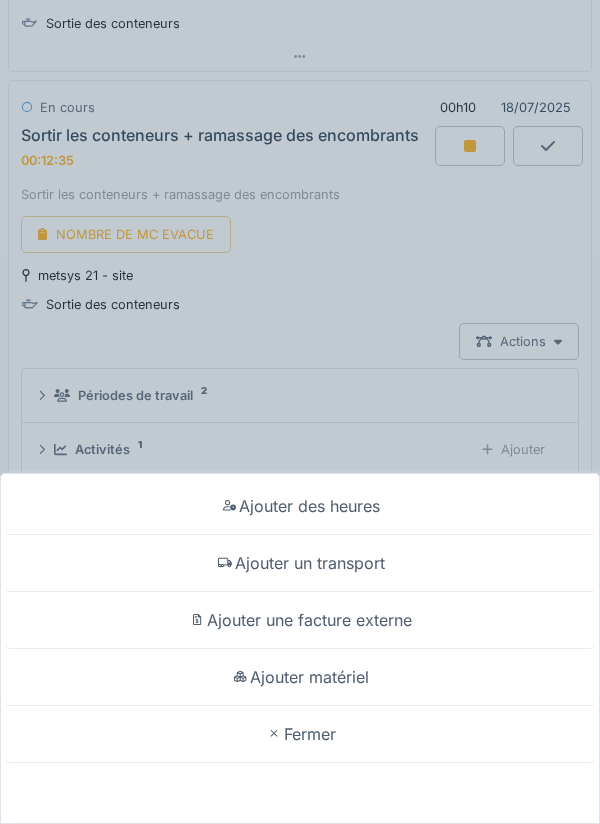 click on "Ajouter un transport" at bounding box center (300, 563) 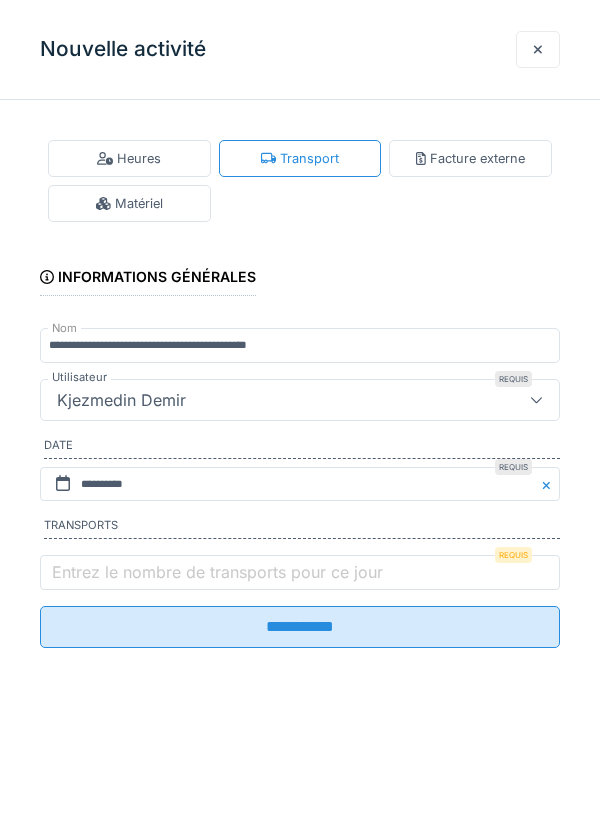 click on "Entrez le nombre de transports pour ce jour" at bounding box center [217, 572] 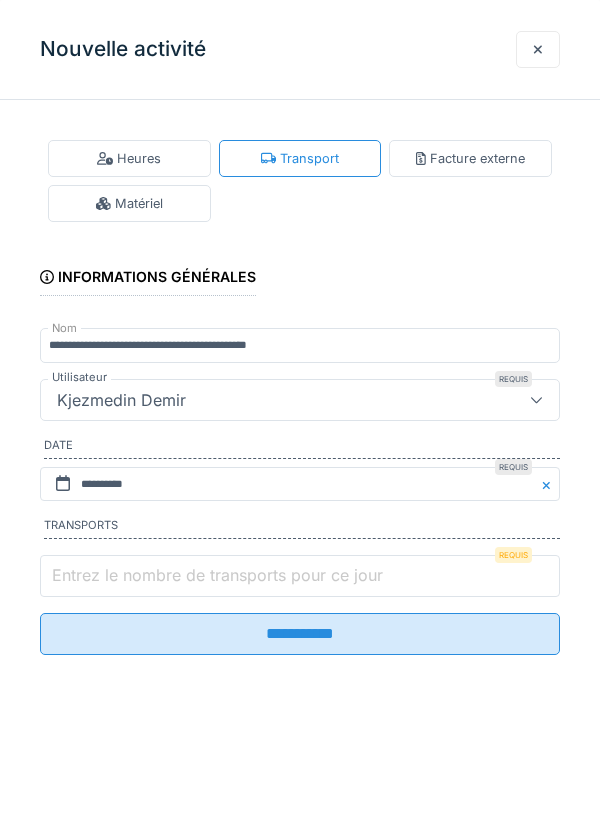 click on "Entrez le nombre de transports pour ce jour" at bounding box center [300, 576] 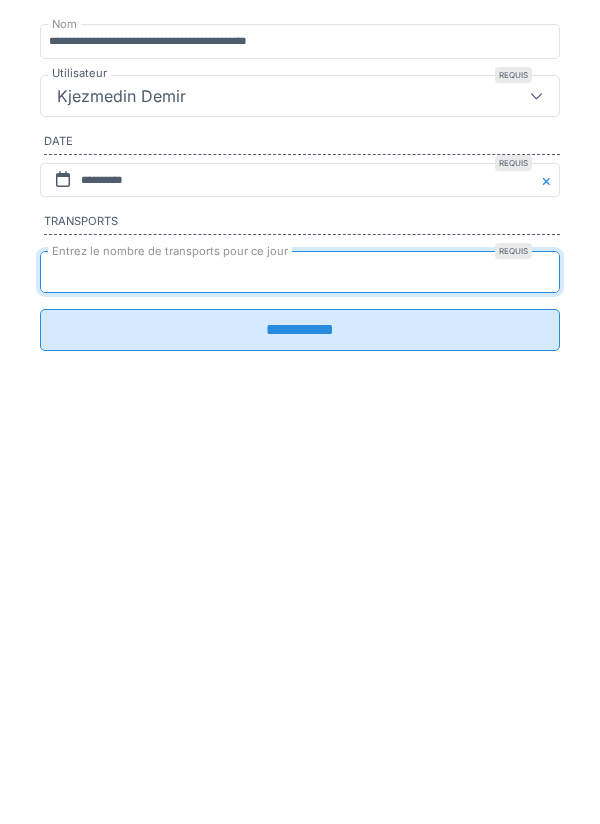type on "*" 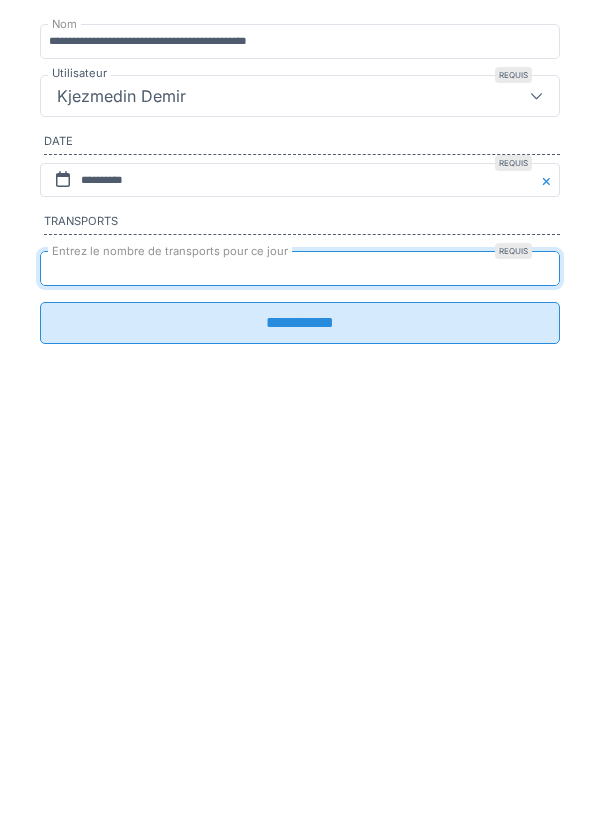 click on "**********" at bounding box center (300, 627) 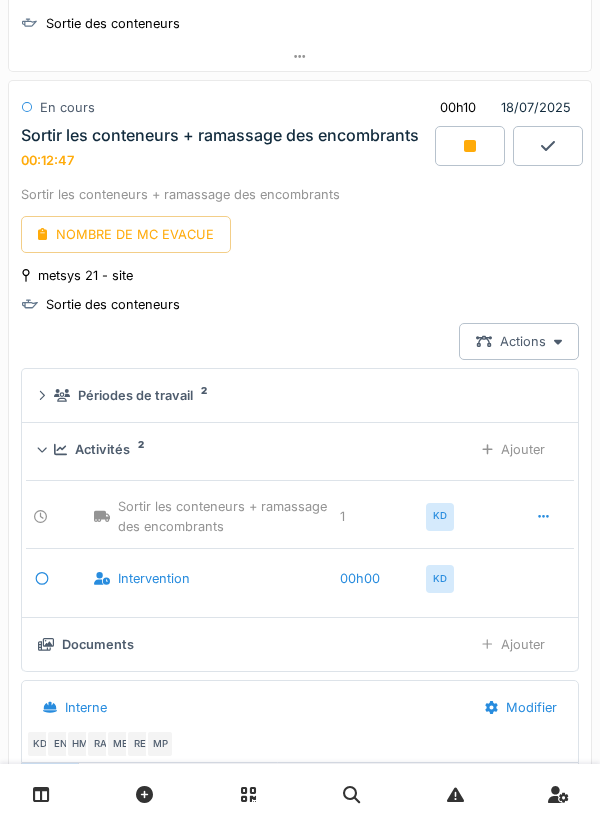 click 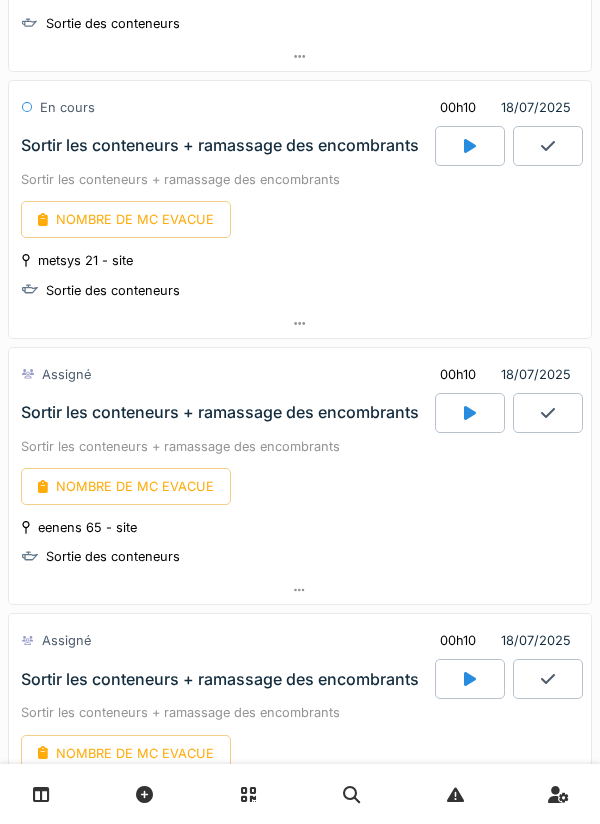 click at bounding box center [470, 413] 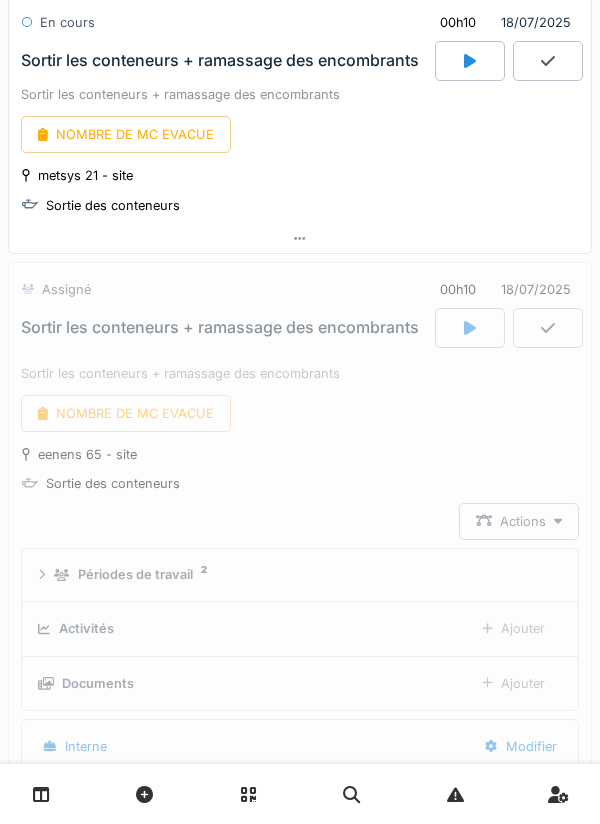 scroll, scrollTop: 1006, scrollLeft: 0, axis: vertical 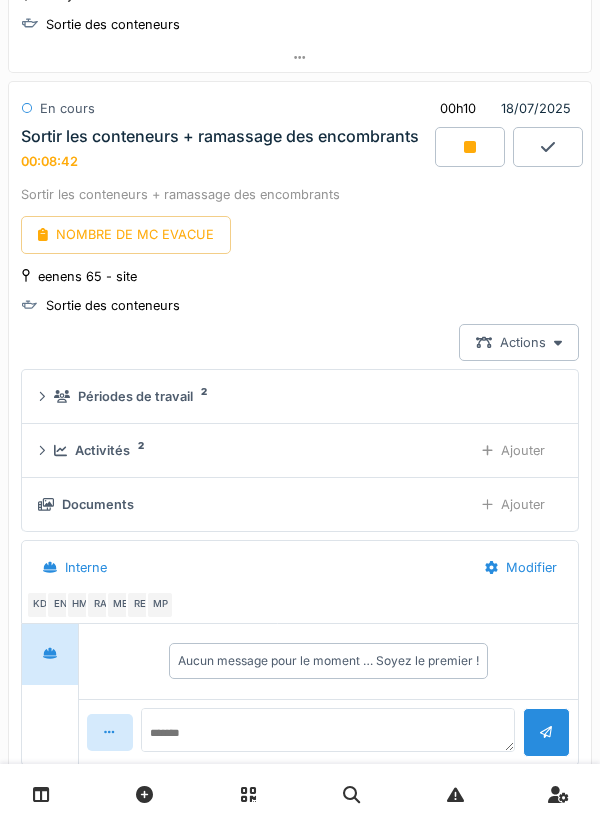 click at bounding box center (470, 147) 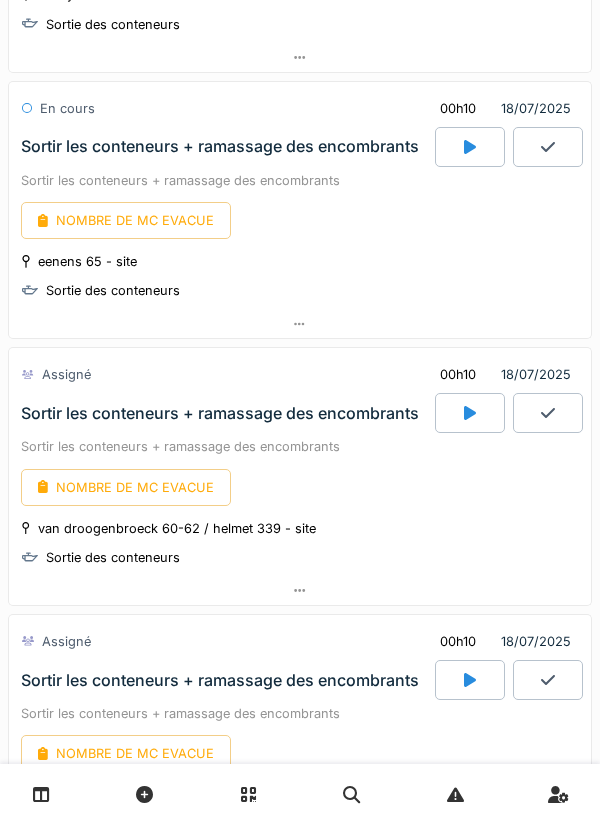 click at bounding box center [470, 413] 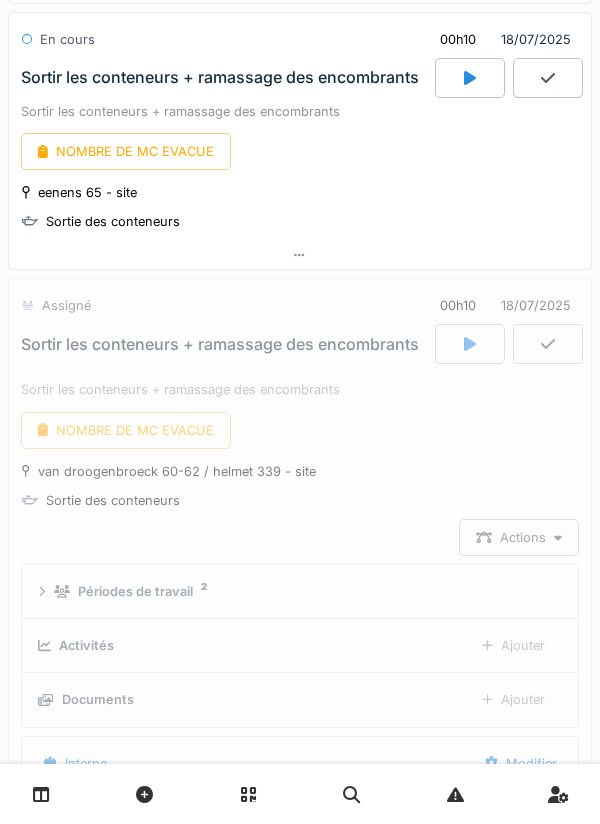 scroll, scrollTop: 1273, scrollLeft: 0, axis: vertical 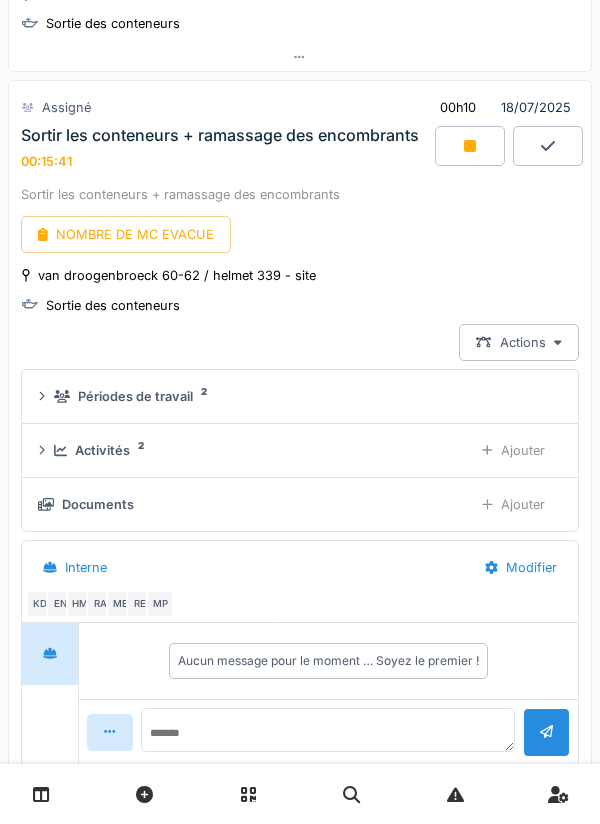 click 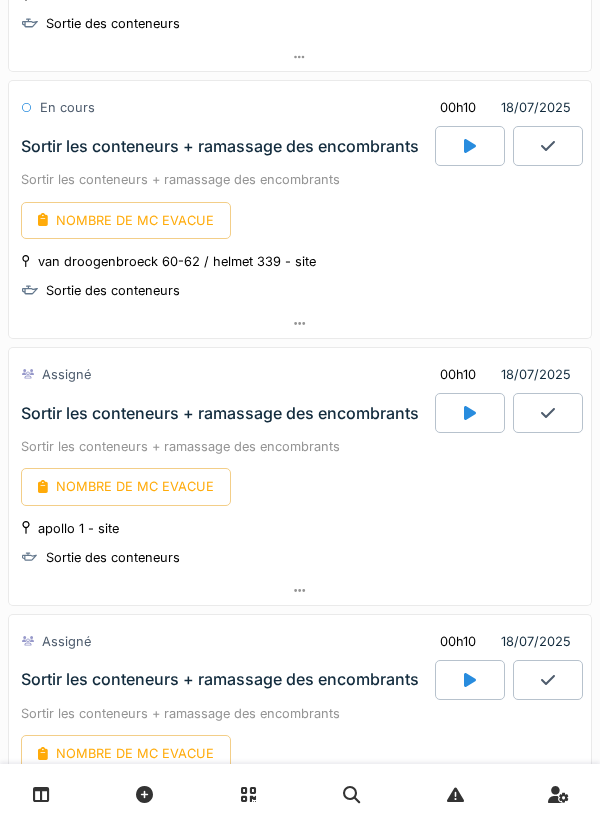 click at bounding box center (300, 323) 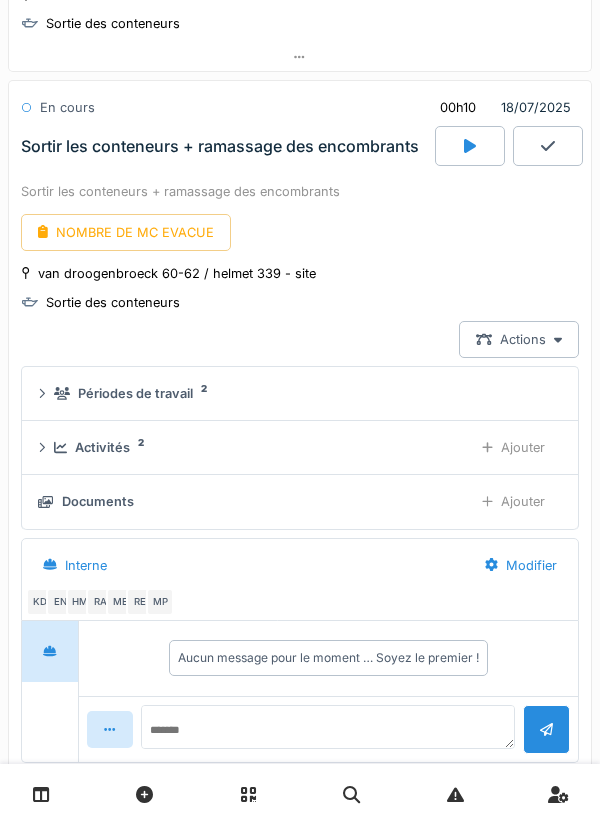 click on "Ajouter" at bounding box center [513, 447] 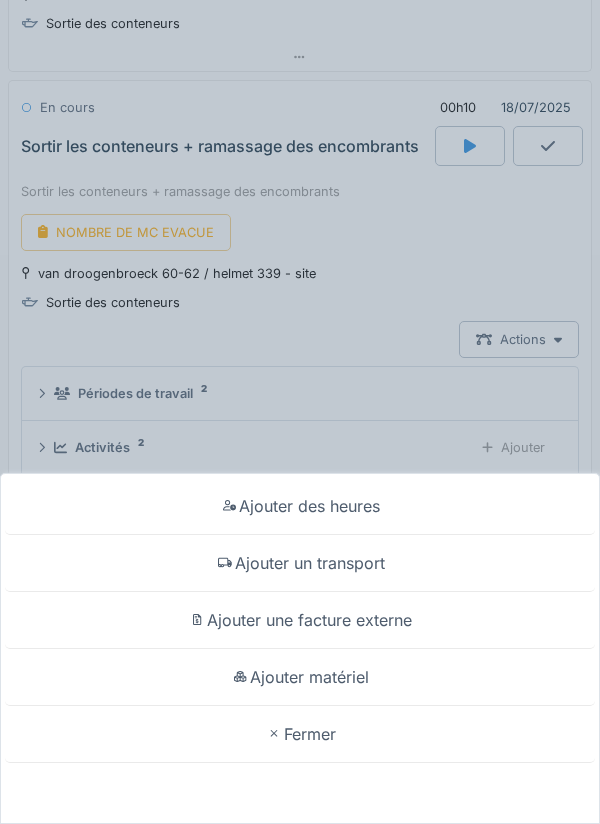 click on "Ajouter un transport" at bounding box center [300, 563] 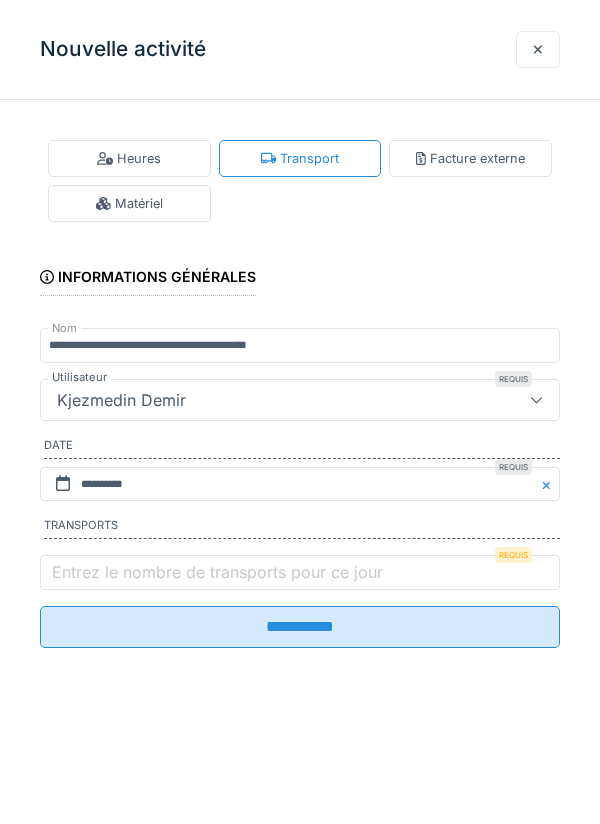 click on "Entrez le nombre de transports pour ce jour" at bounding box center (217, 572) 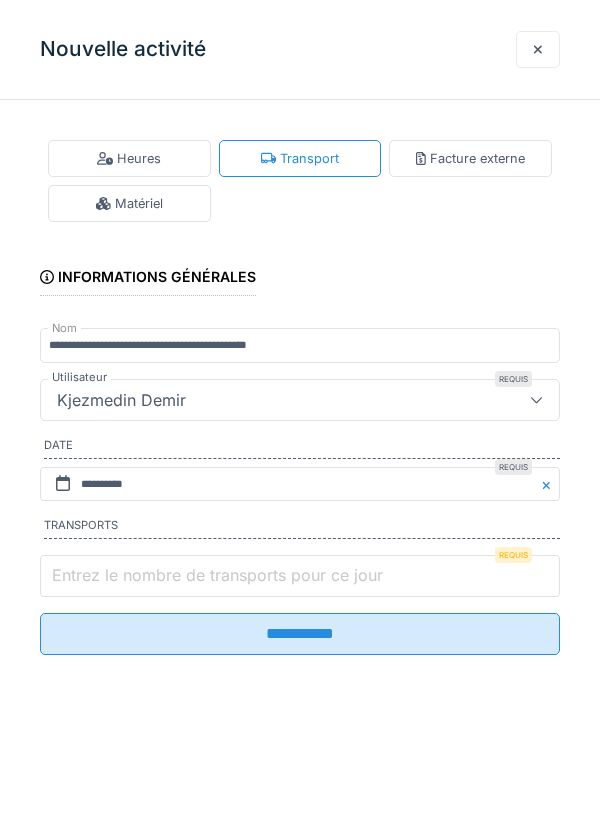 click on "Entrez le nombre de transports pour ce jour" at bounding box center [300, 576] 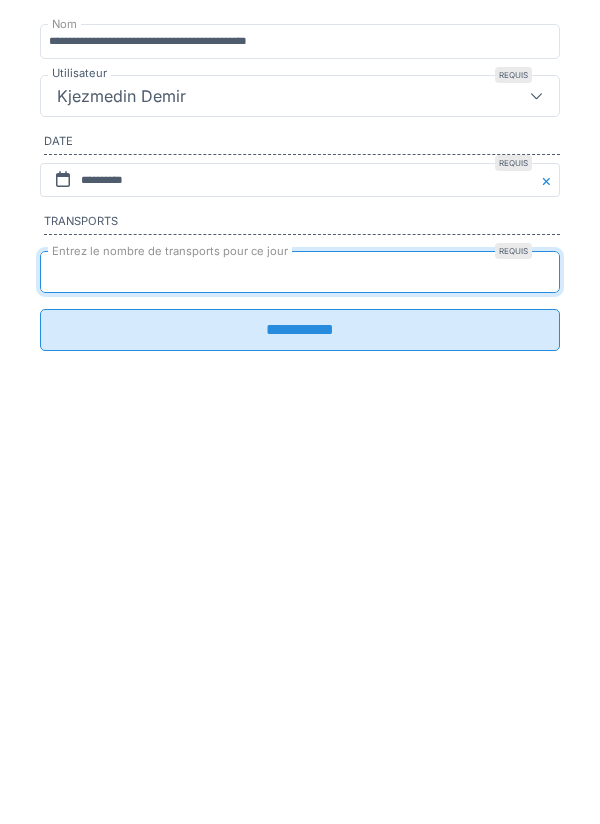type on "*" 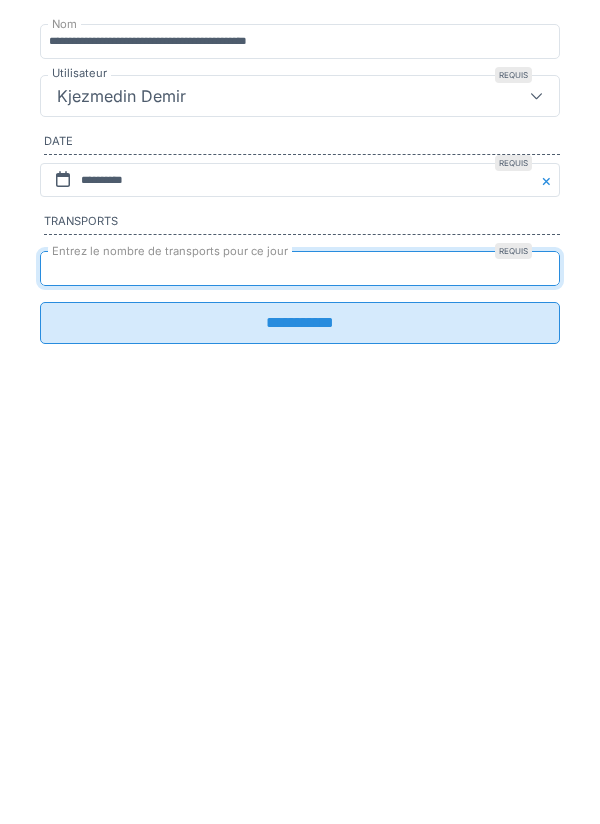 click on "**********" at bounding box center (300, 627) 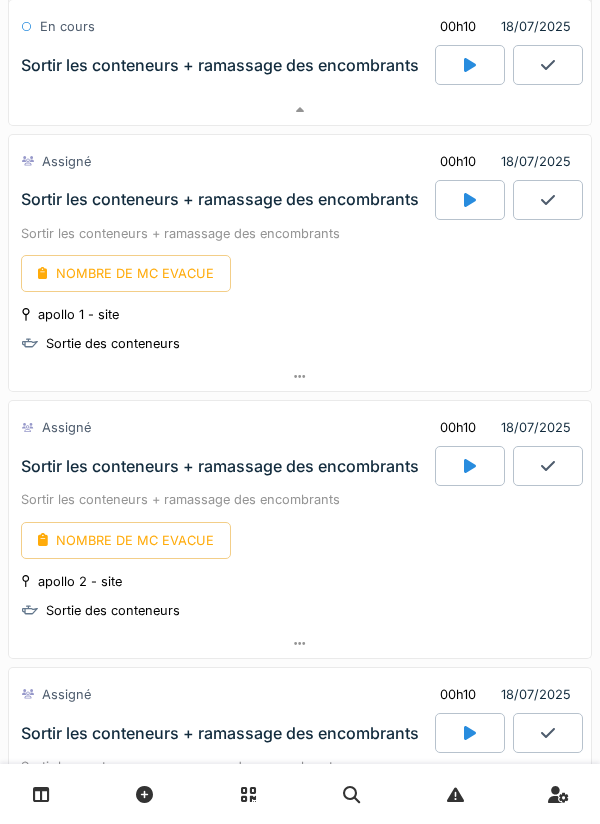 scroll, scrollTop: 2167, scrollLeft: 0, axis: vertical 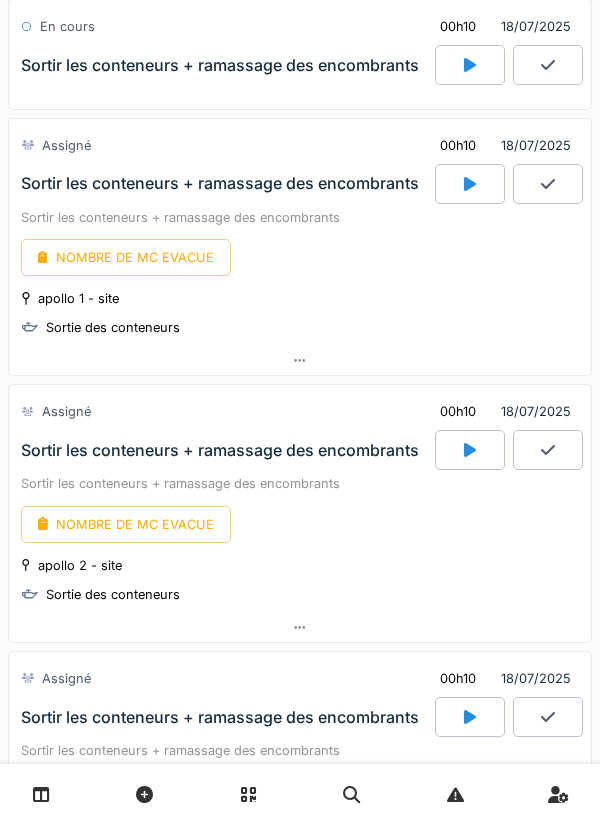 click at bounding box center (470, 184) 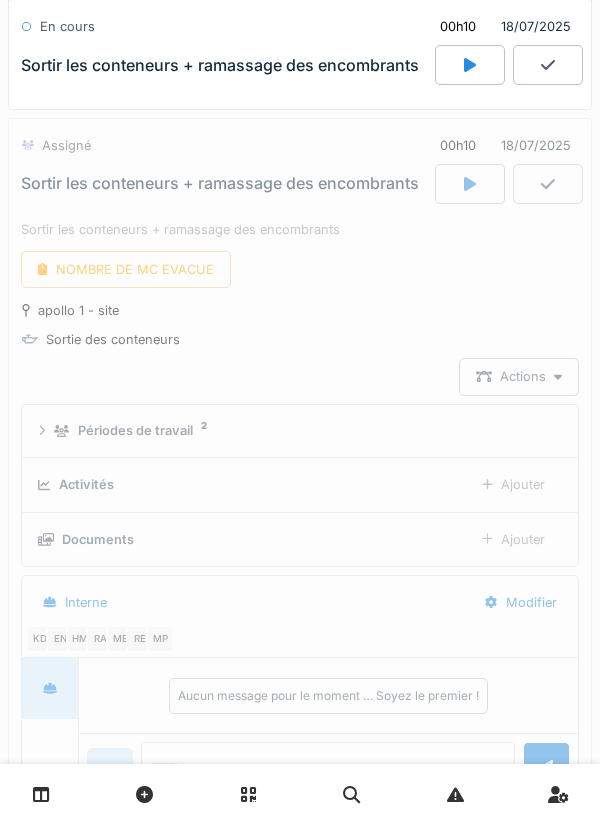 scroll, scrollTop: 2205, scrollLeft: 0, axis: vertical 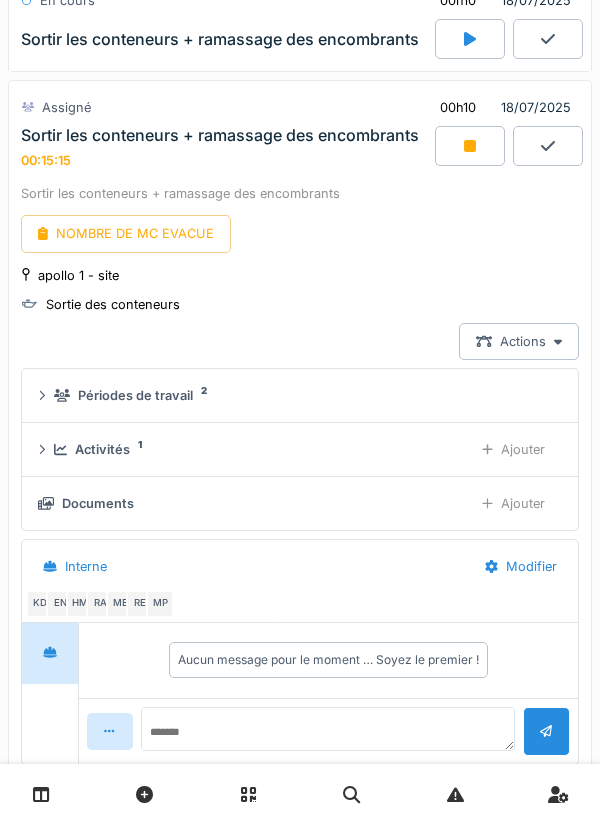 click at bounding box center (470, 146) 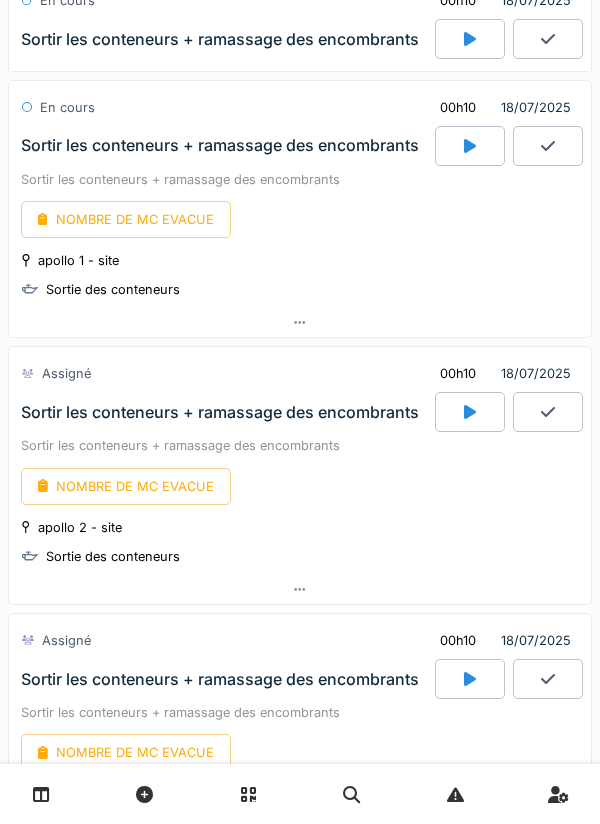 click 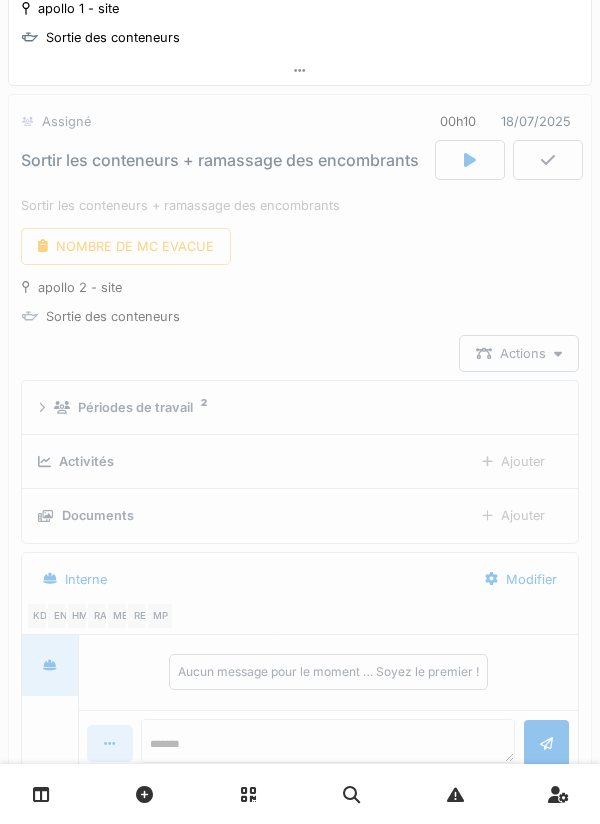 scroll, scrollTop: 2472, scrollLeft: 0, axis: vertical 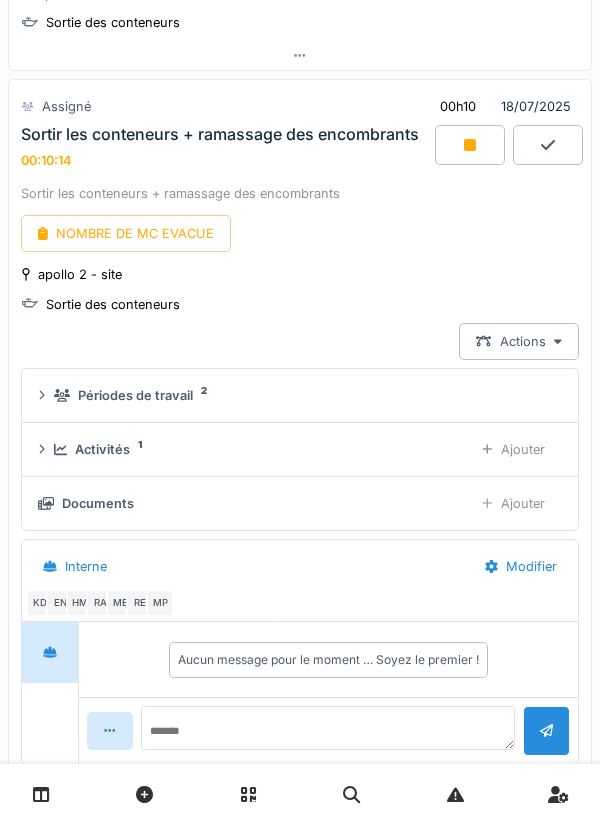 click at bounding box center [470, 145] 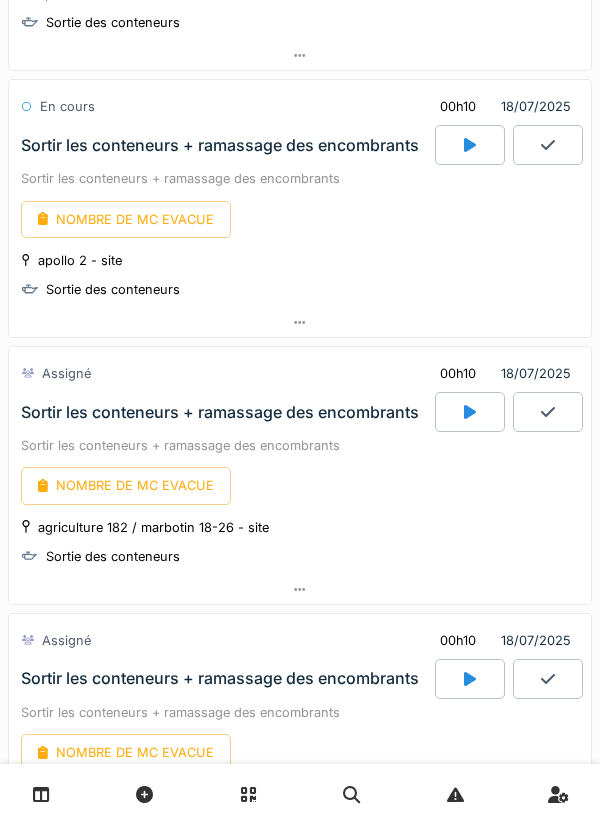 click at bounding box center (300, 322) 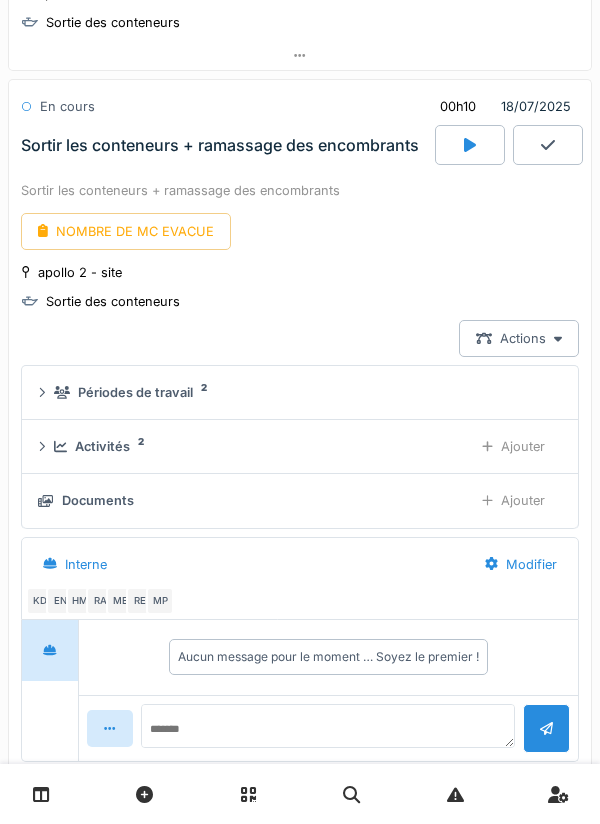 click on "Ajouter" at bounding box center [513, 446] 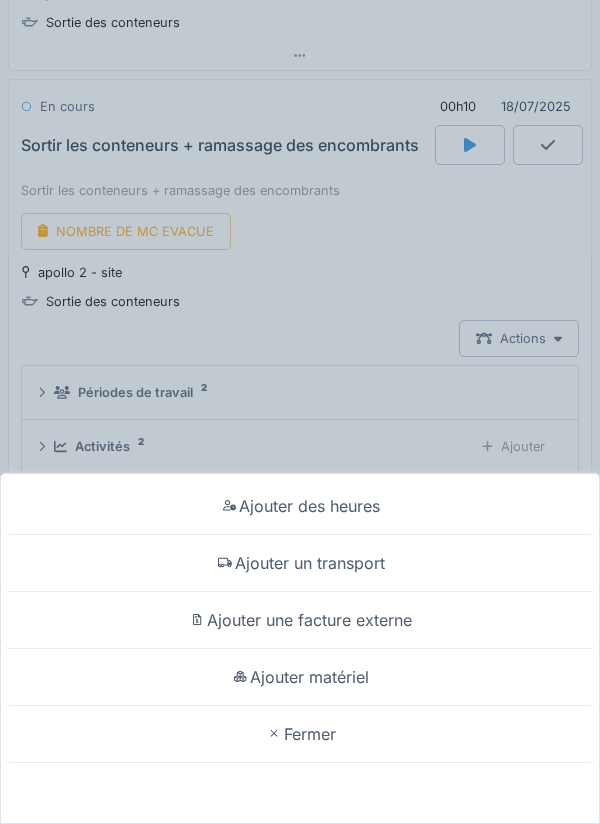 click on "Ajouter un transport" at bounding box center (300, 563) 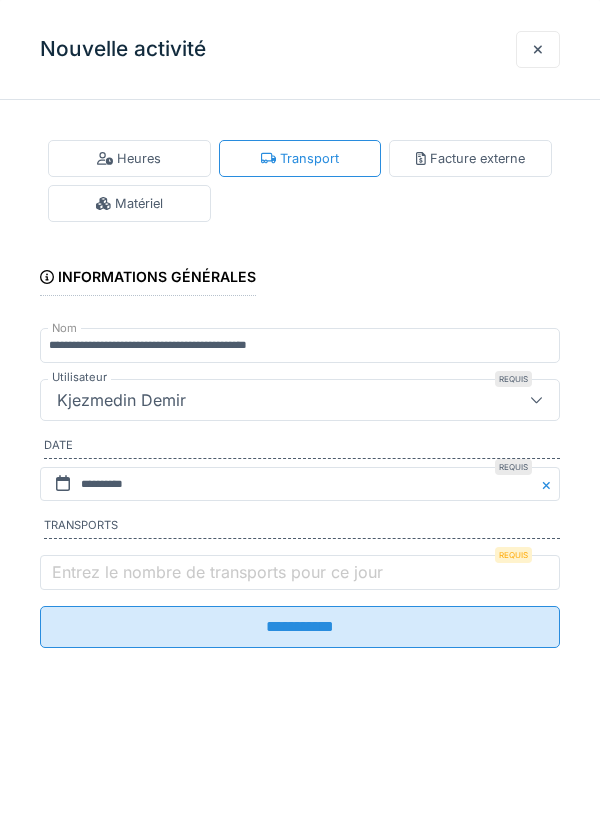 click on "Entrez le nombre de transports pour ce jour" at bounding box center [217, 572] 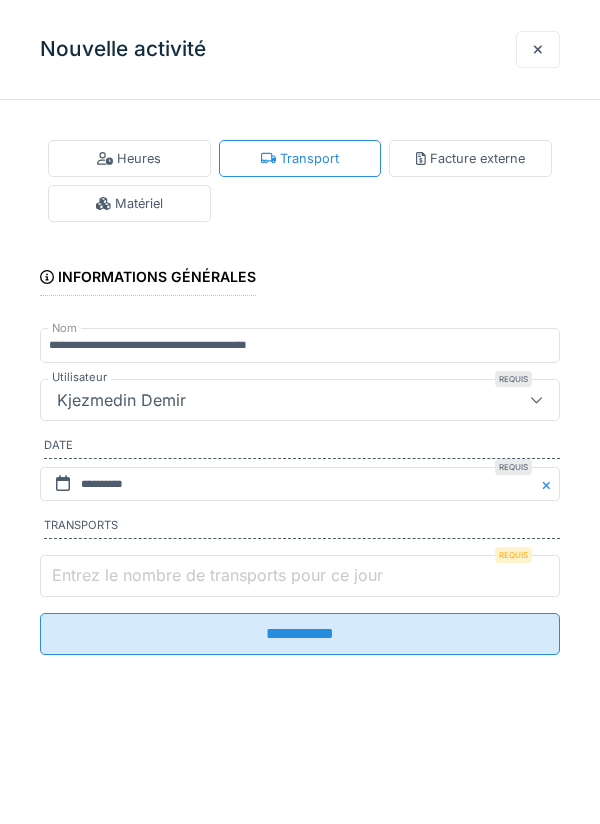 click on "Entrez le nombre de transports pour ce jour" at bounding box center (300, 576) 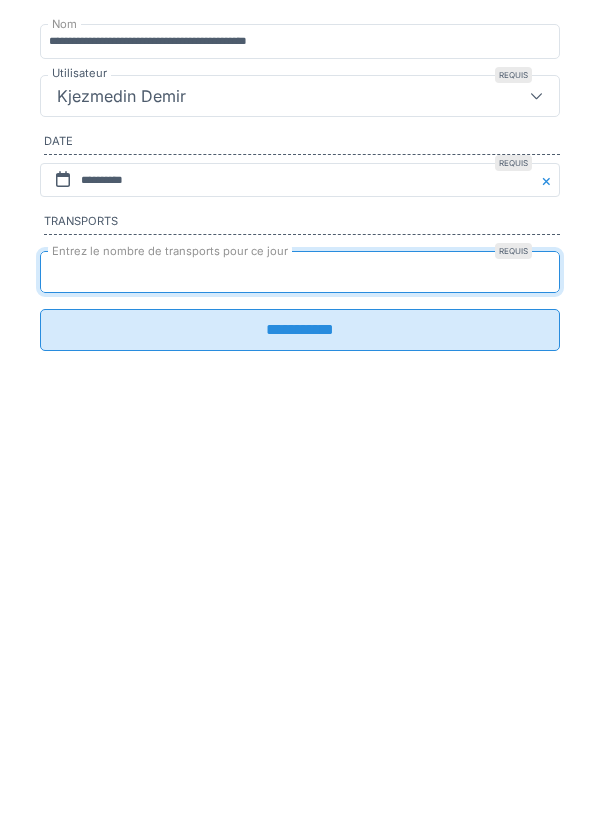 type on "*" 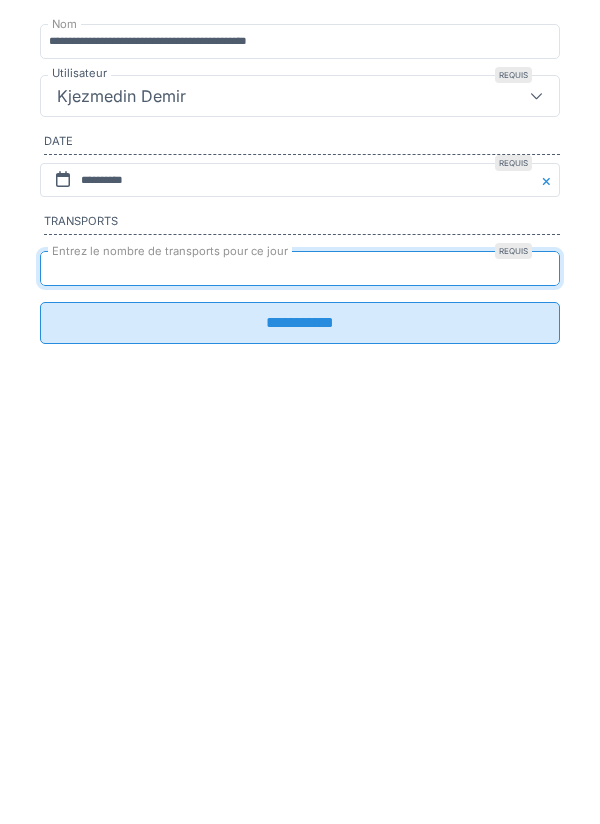 click on "**********" at bounding box center (300, 627) 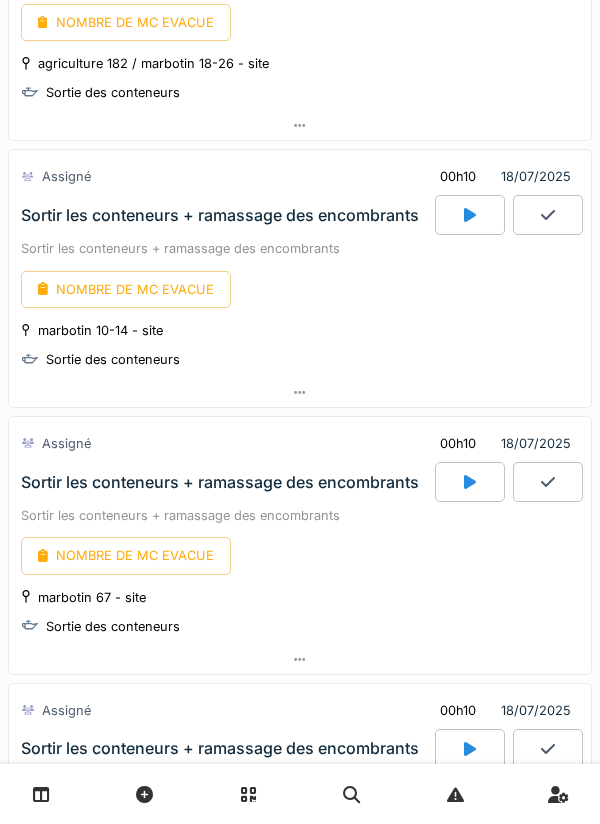 scroll, scrollTop: 3605, scrollLeft: 0, axis: vertical 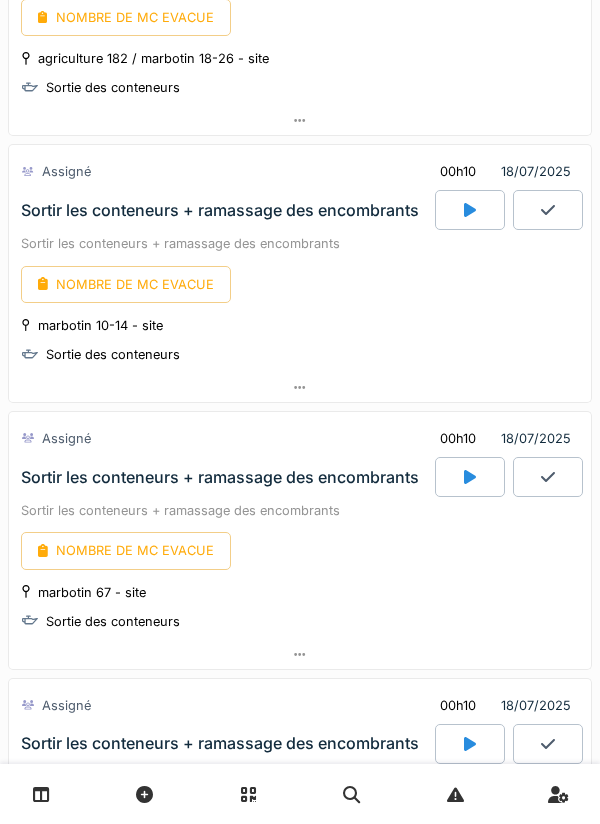 click at bounding box center (470, 477) 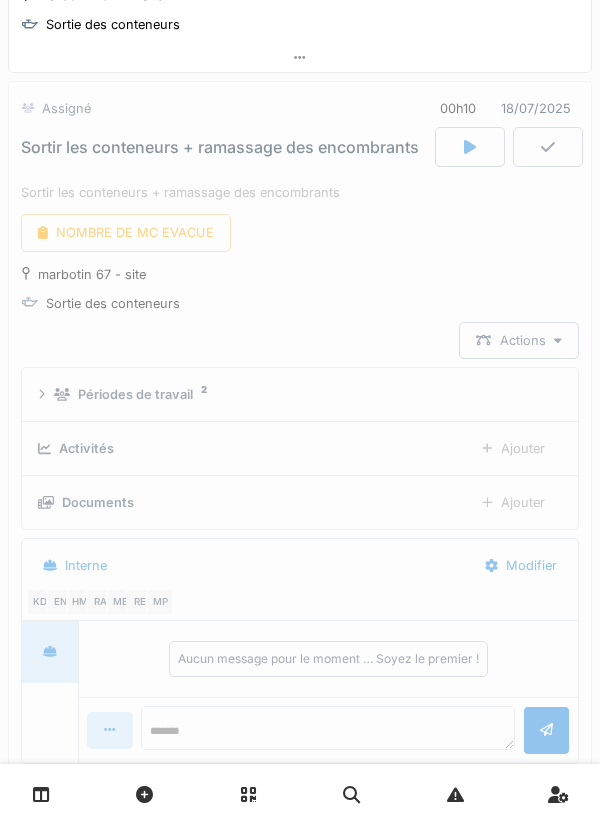 scroll, scrollTop: 3937, scrollLeft: 0, axis: vertical 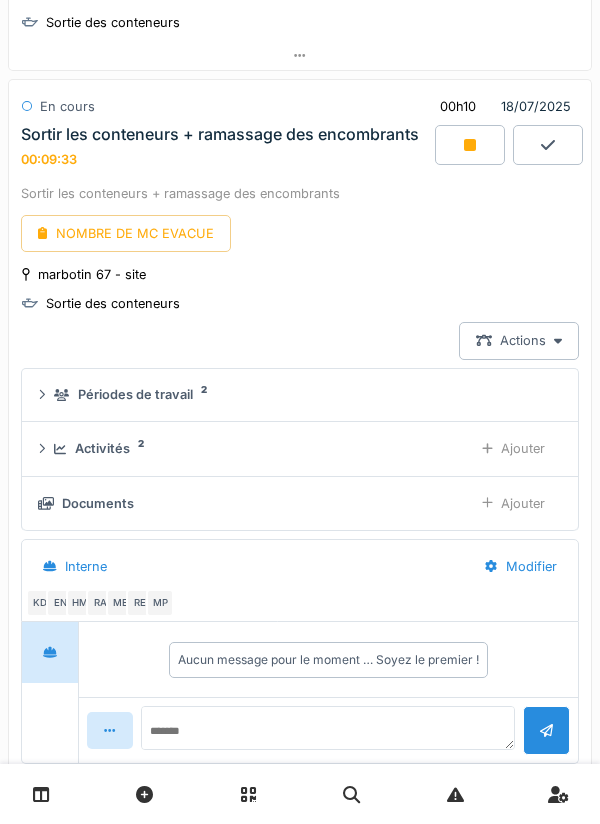 click on "Ajouter" at bounding box center (513, 448) 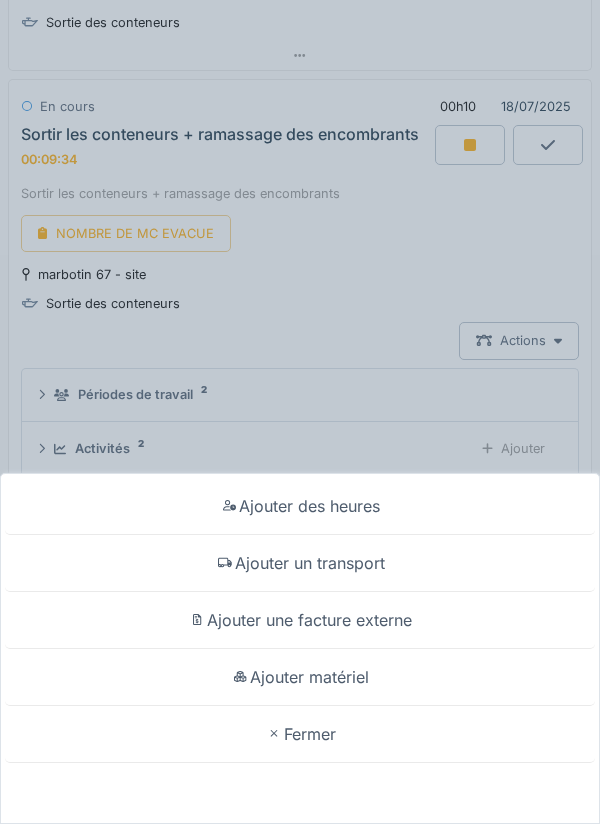 click on "Ajouter un transport" at bounding box center [300, 563] 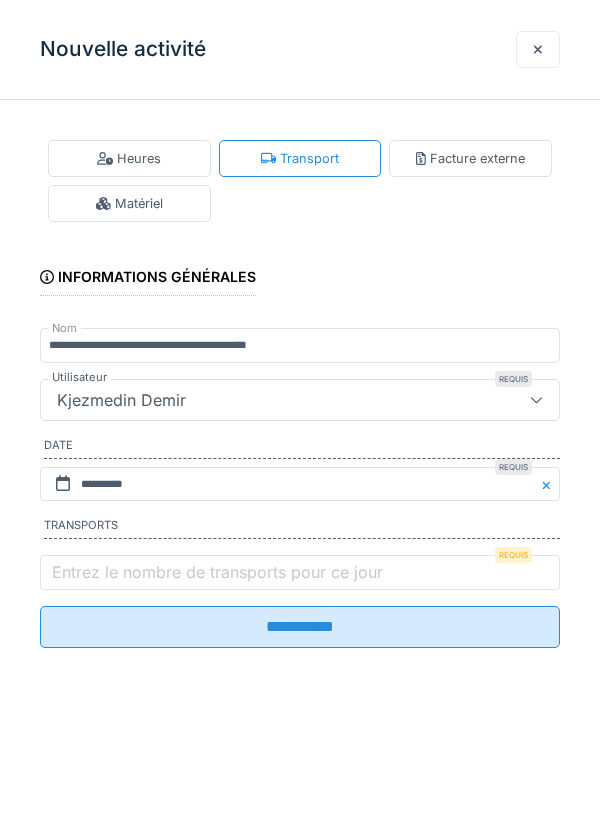 click on "Entrez le nombre de transports pour ce jour" at bounding box center [217, 572] 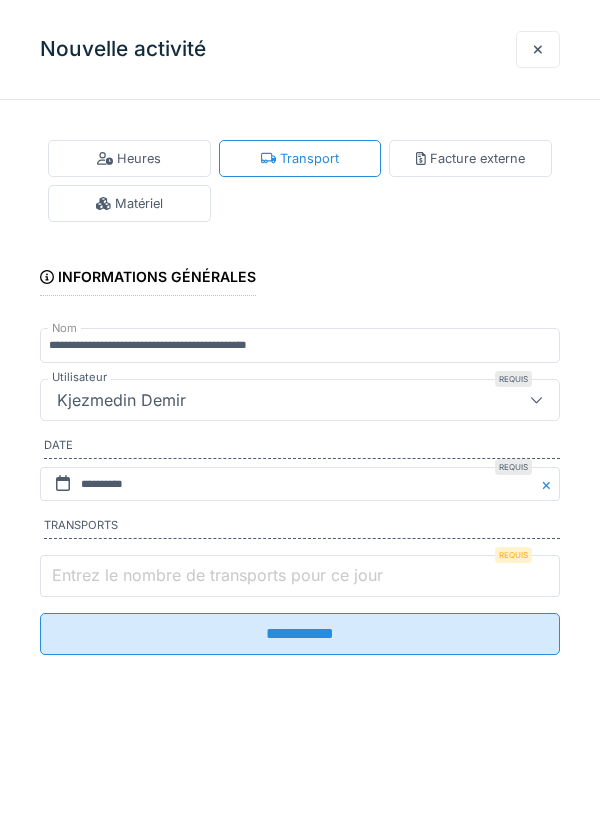 click on "Entrez le nombre de transports pour ce jour" at bounding box center (300, 576) 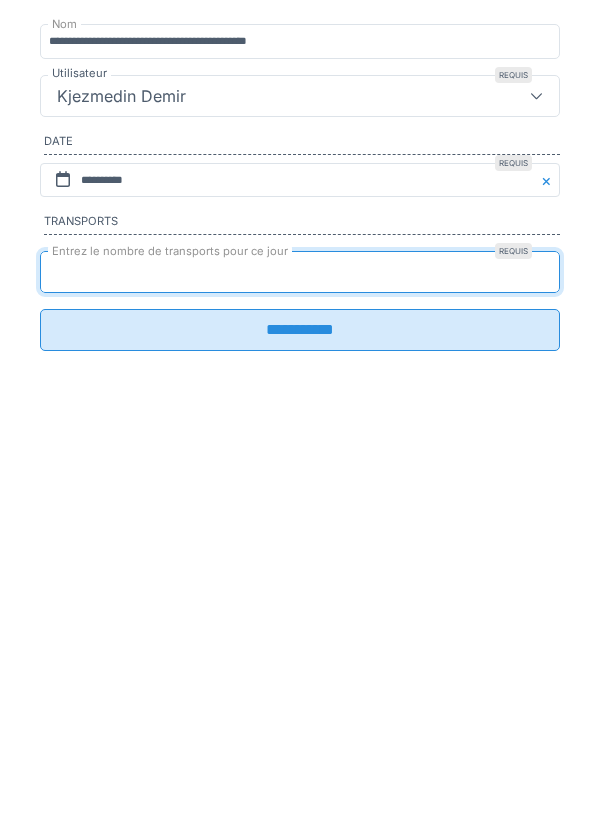 type on "*" 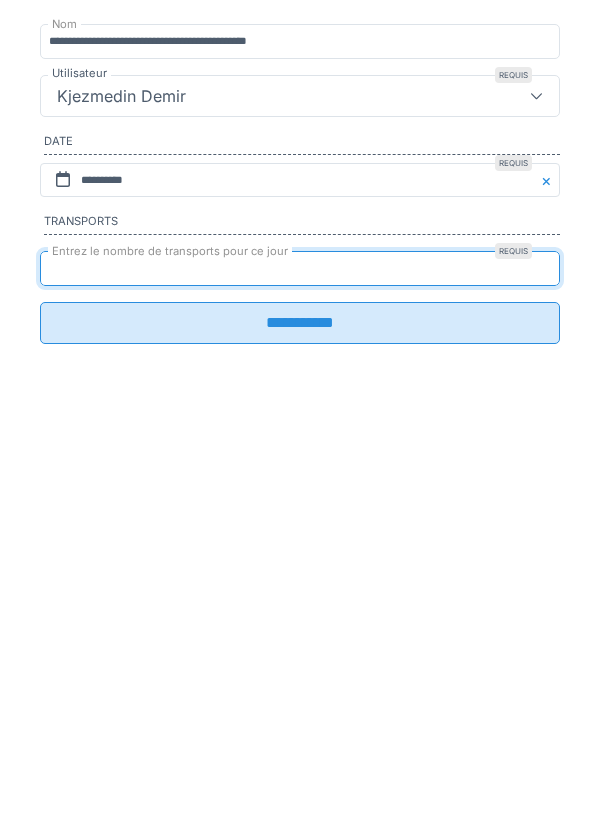 click on "**********" at bounding box center (300, 627) 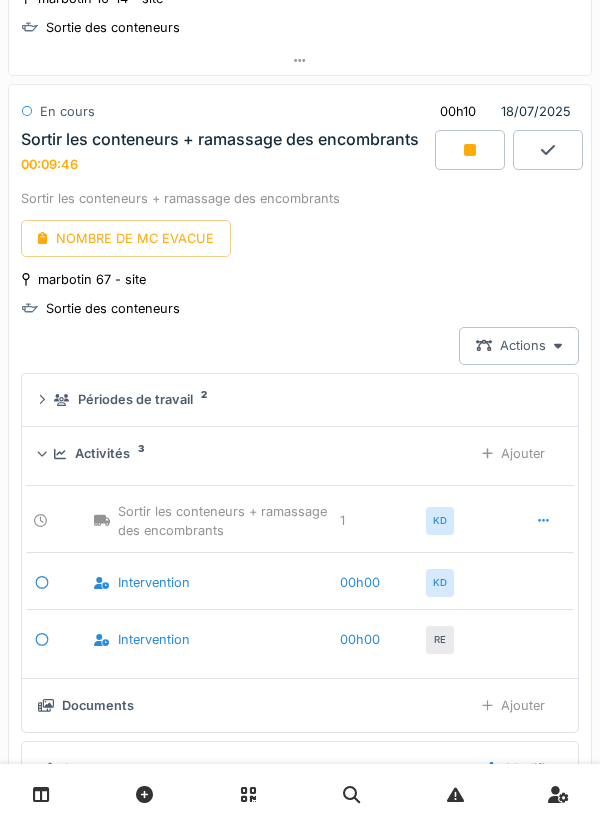scroll, scrollTop: 3910, scrollLeft: 0, axis: vertical 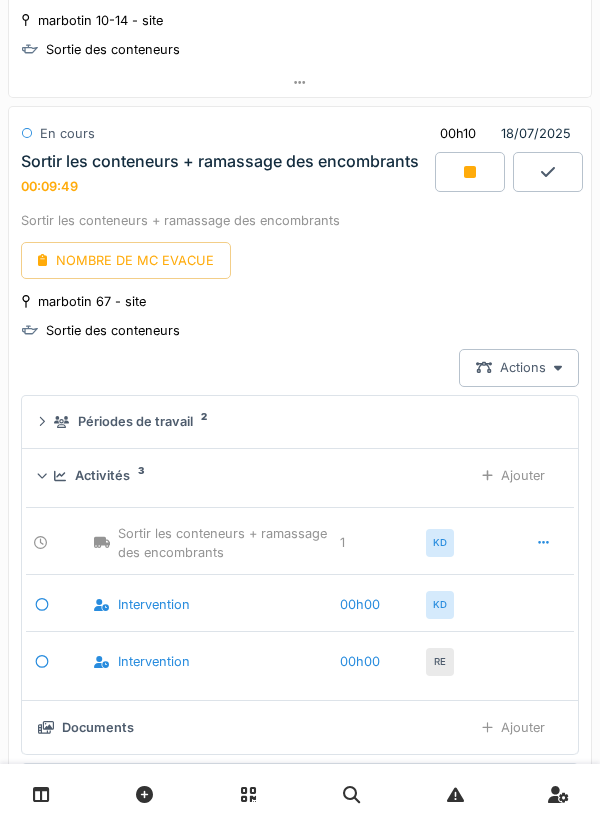 click at bounding box center [470, 172] 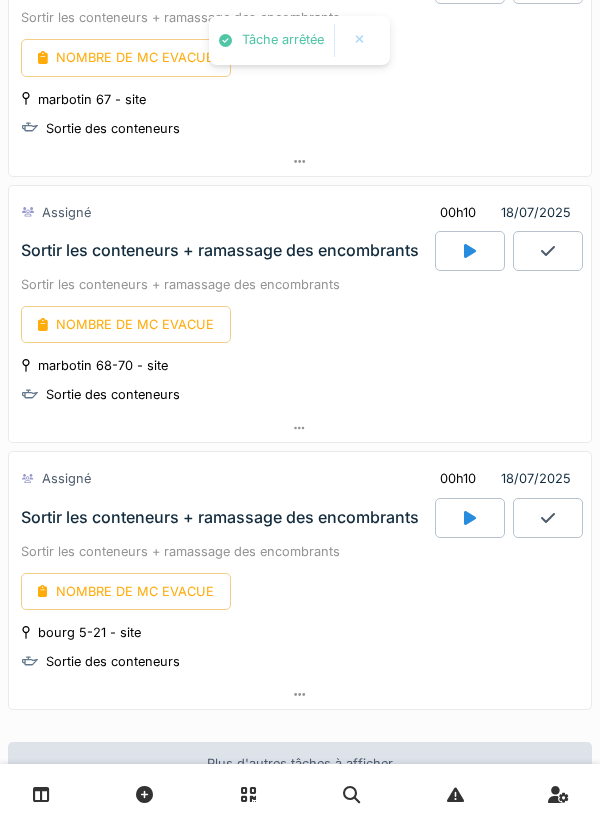 scroll, scrollTop: 4103, scrollLeft: 0, axis: vertical 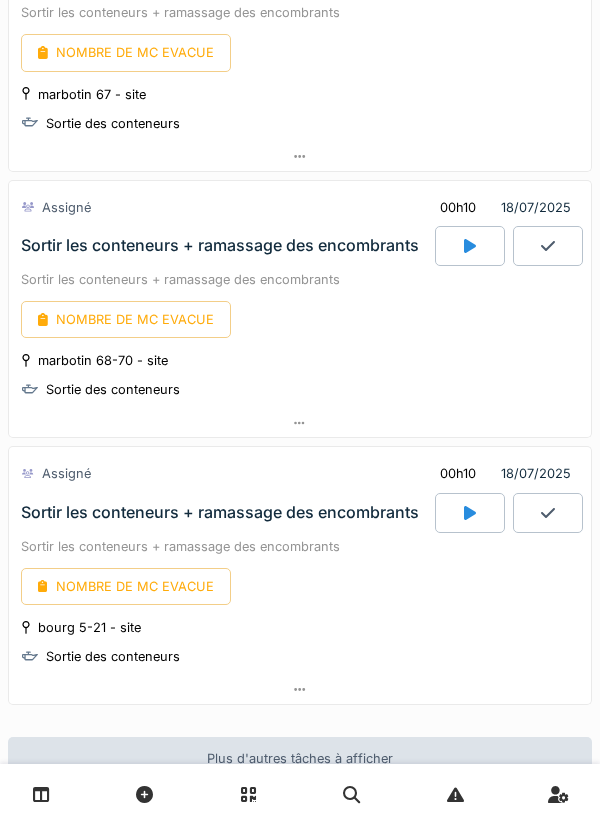 click at bounding box center (470, 246) 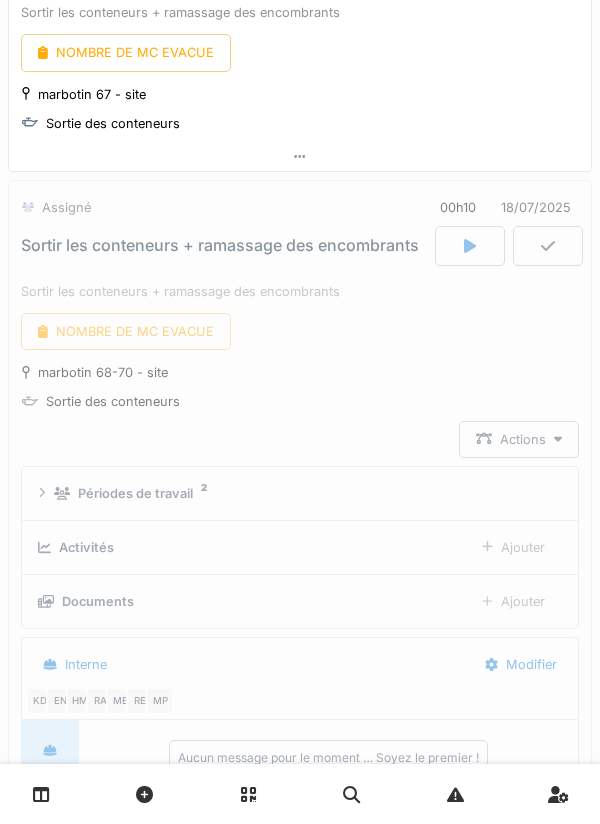 scroll, scrollTop: 4204, scrollLeft: 0, axis: vertical 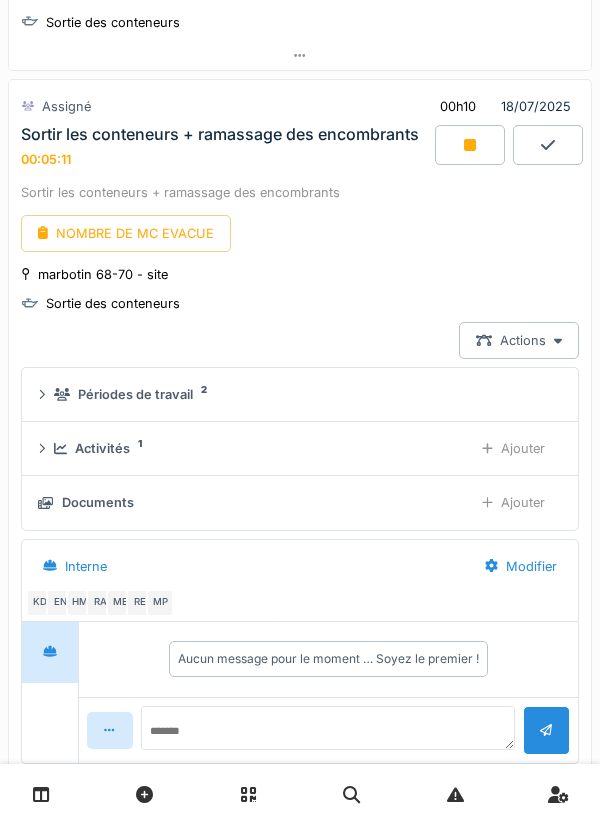 click at bounding box center (470, 145) 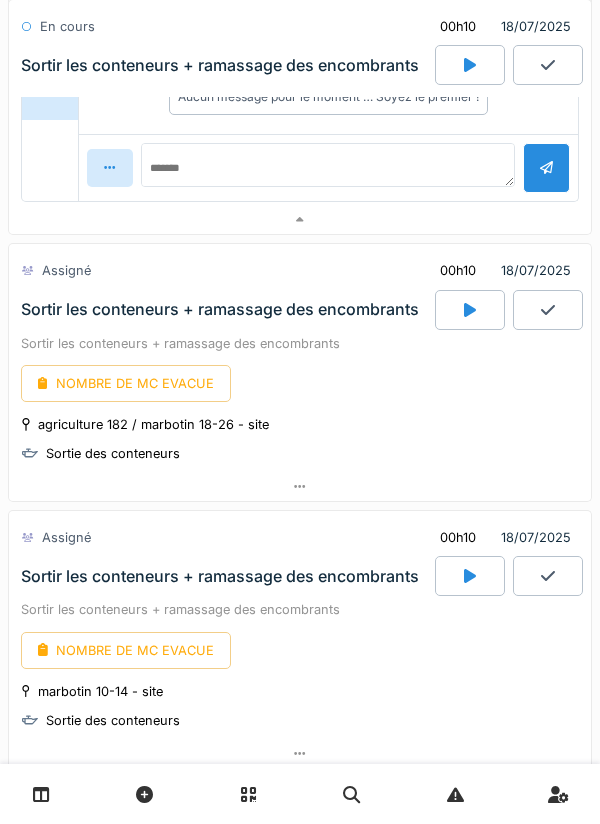 scroll, scrollTop: 3216, scrollLeft: 0, axis: vertical 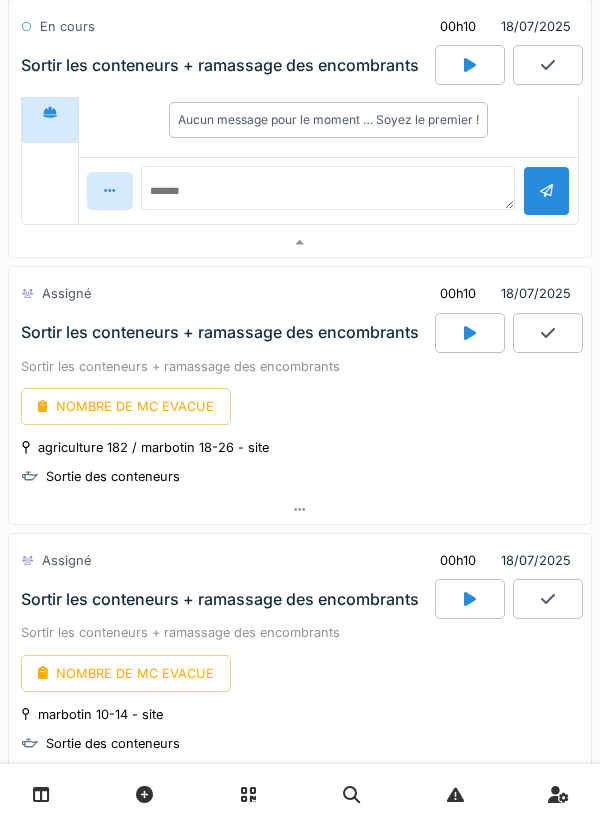 click at bounding box center [470, 333] 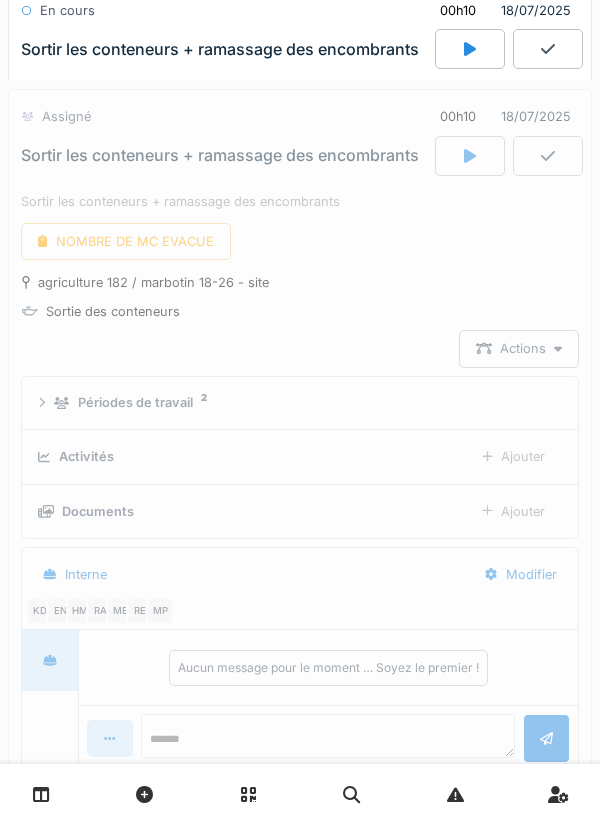 scroll, scrollTop: 3404, scrollLeft: 0, axis: vertical 